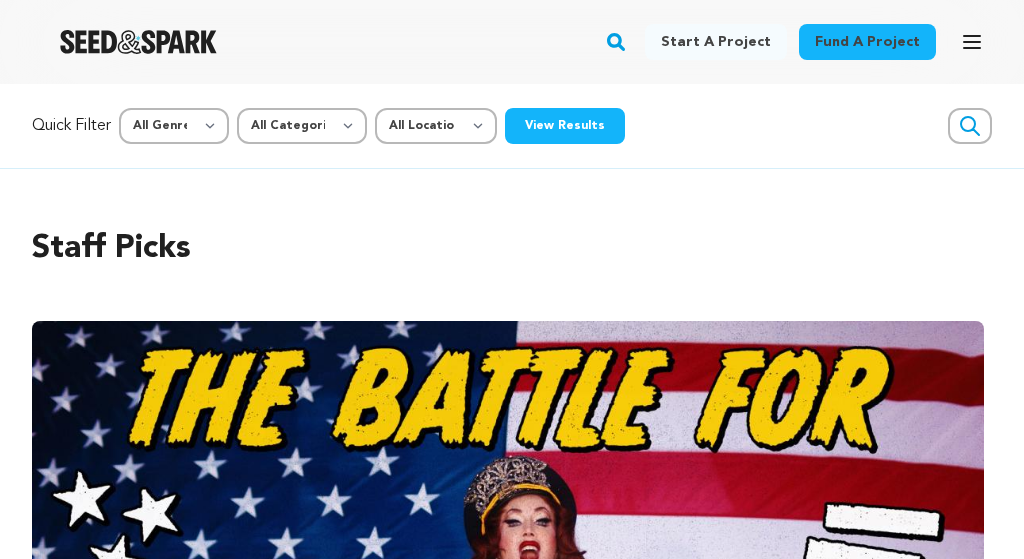 scroll, scrollTop: 0, scrollLeft: 0, axis: both 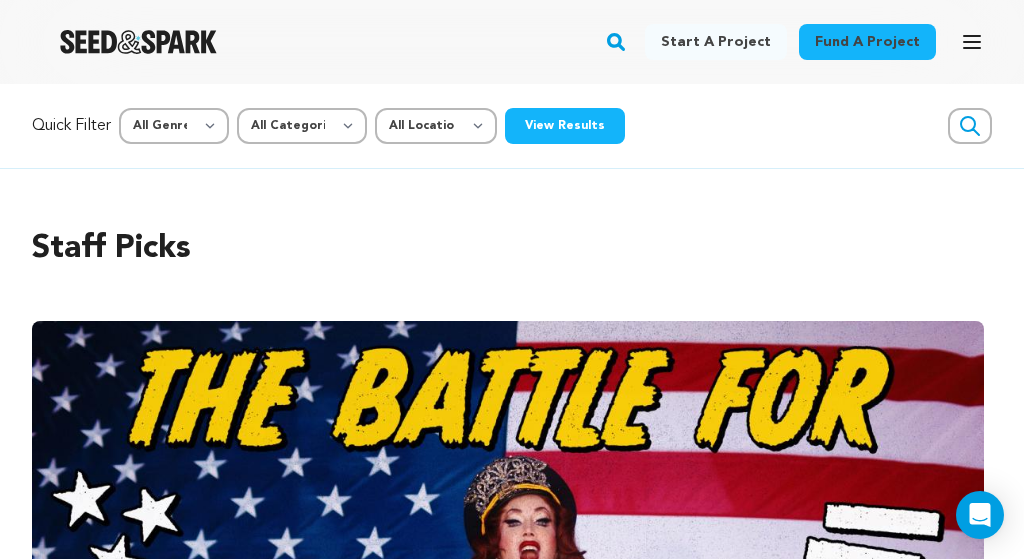 click 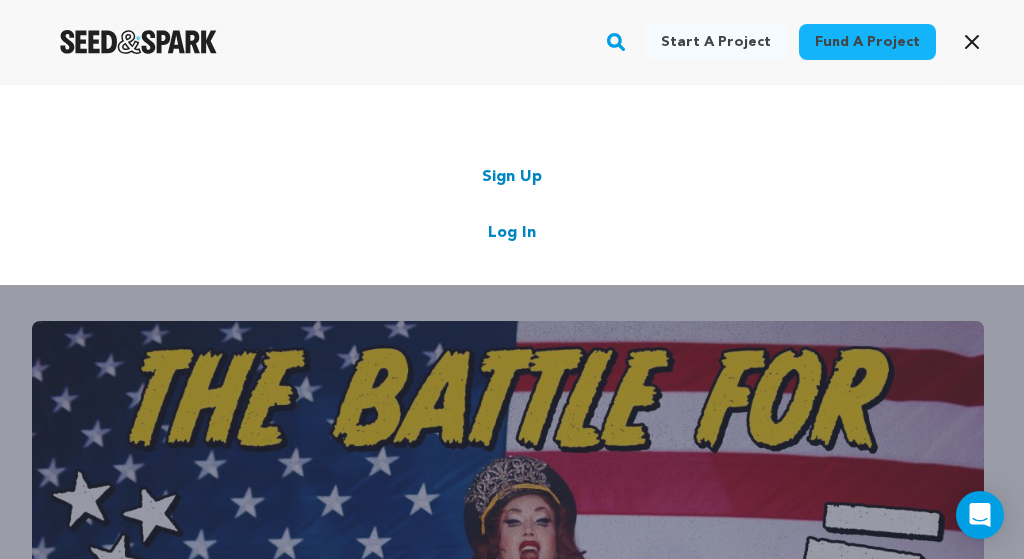 click on "Log In" at bounding box center (512, 233) 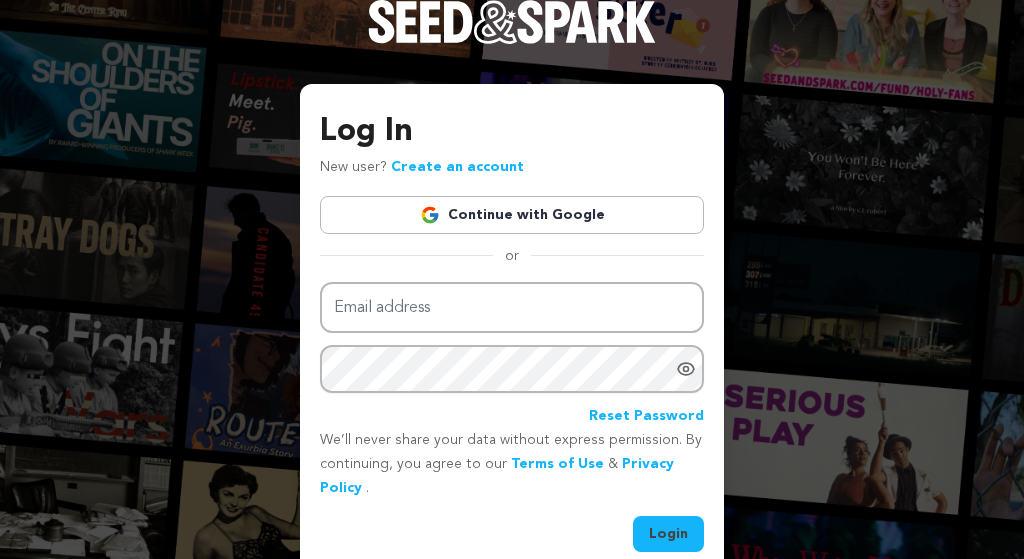 scroll, scrollTop: 0, scrollLeft: 0, axis: both 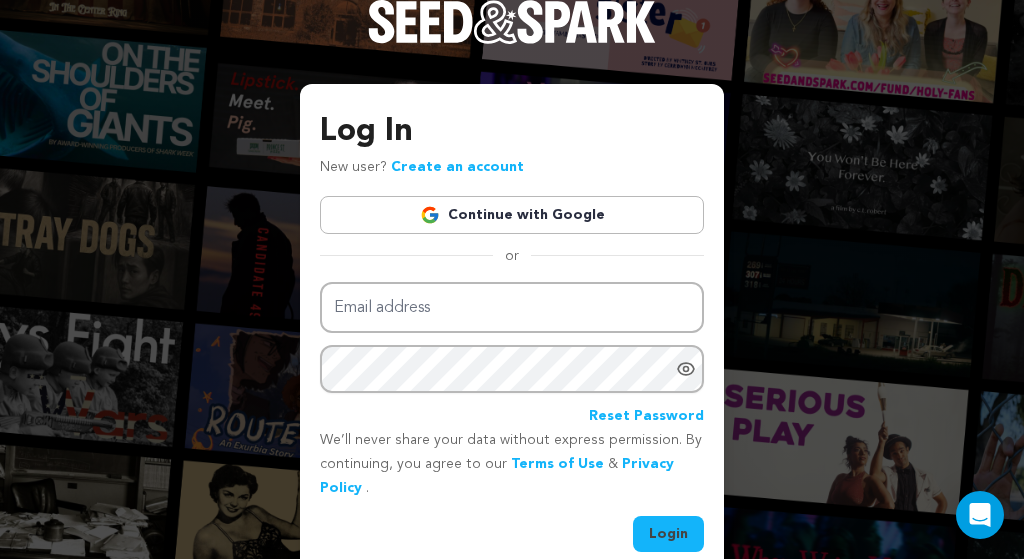 click on "Continue with Google" at bounding box center (512, 215) 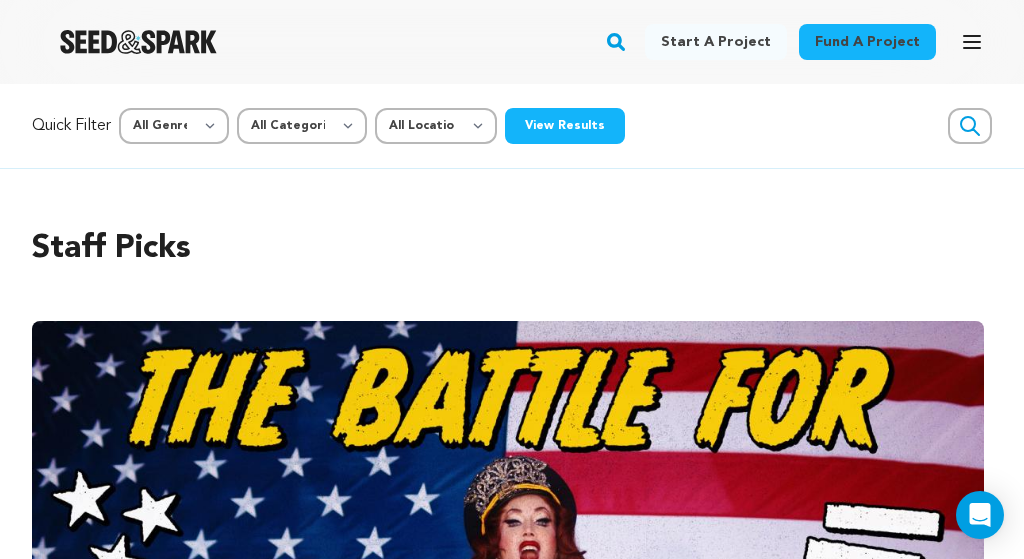 scroll, scrollTop: 0, scrollLeft: 0, axis: both 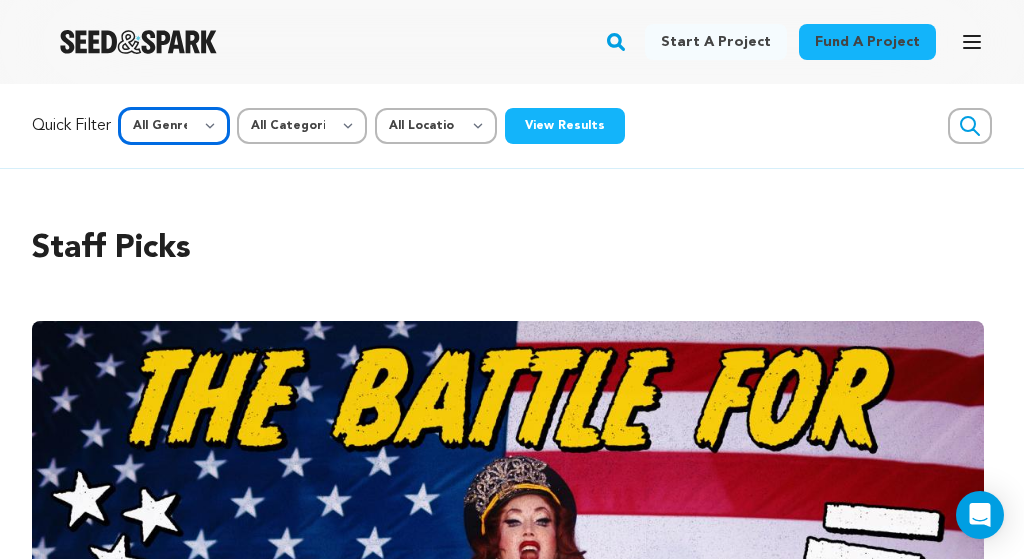 select on "11" 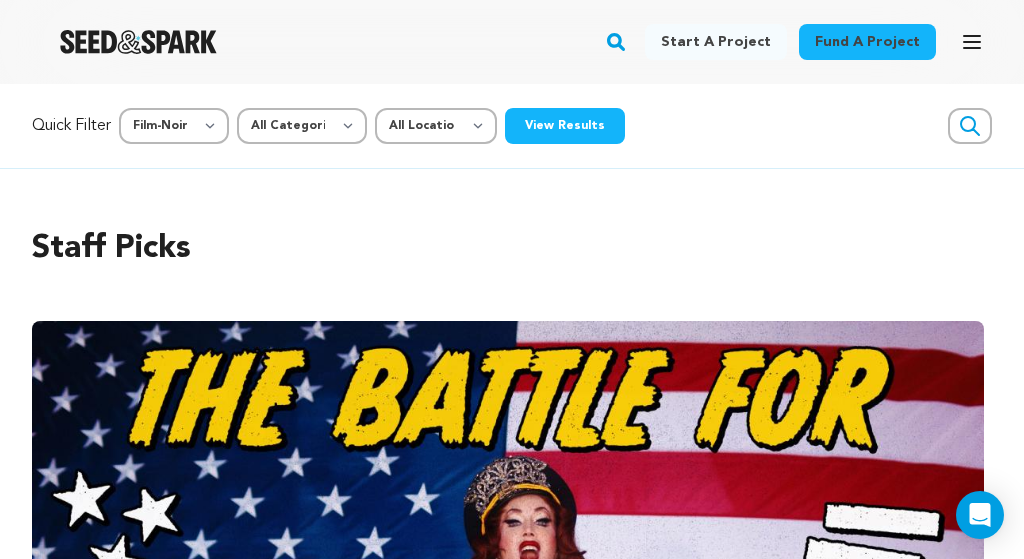 click on "View Results" at bounding box center (565, 126) 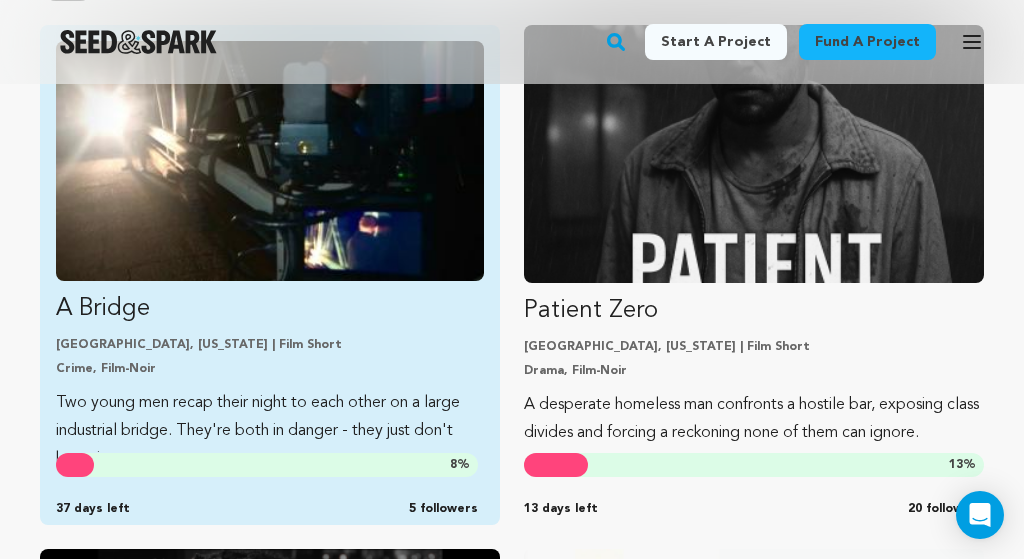 scroll, scrollTop: 421, scrollLeft: 0, axis: vertical 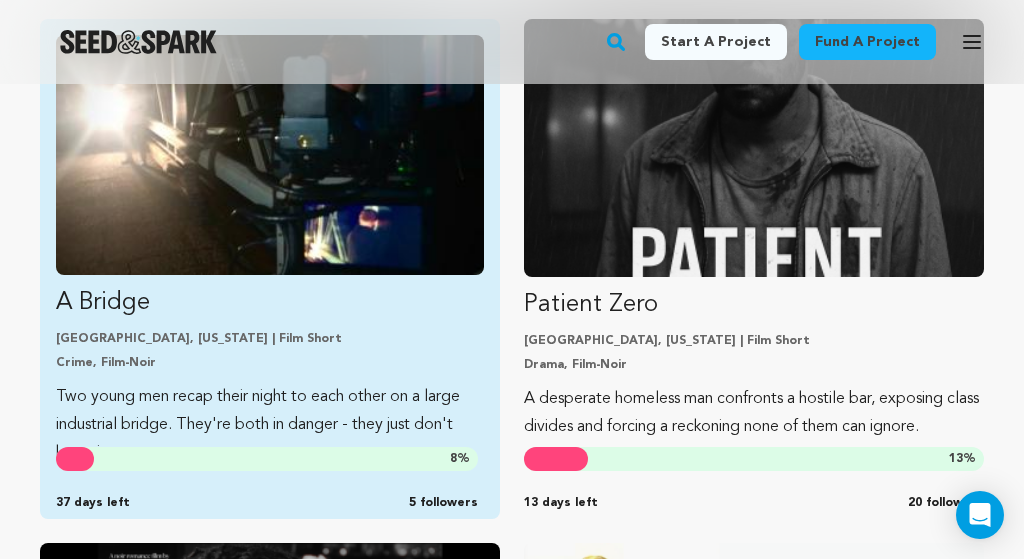 click at bounding box center (270, 155) 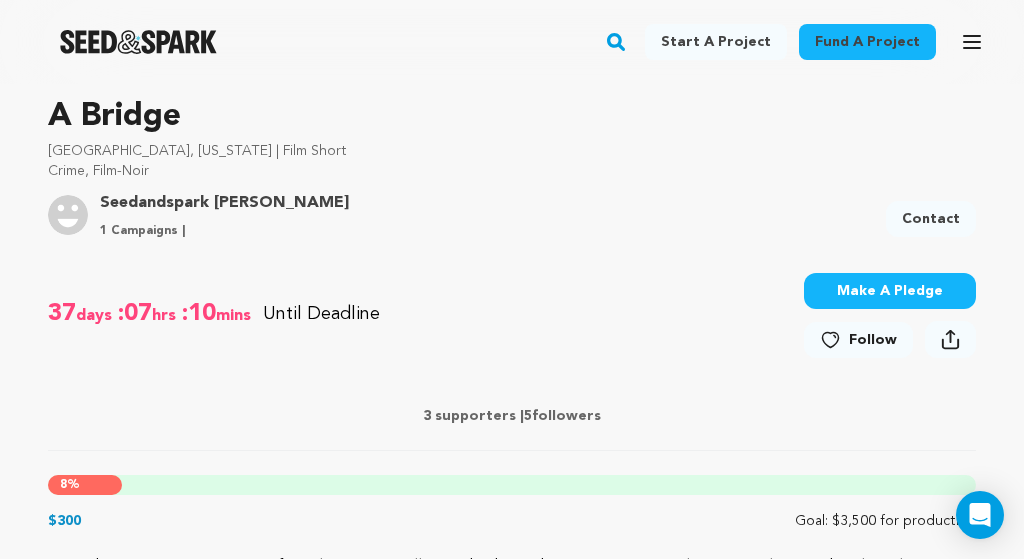 scroll, scrollTop: 578, scrollLeft: 0, axis: vertical 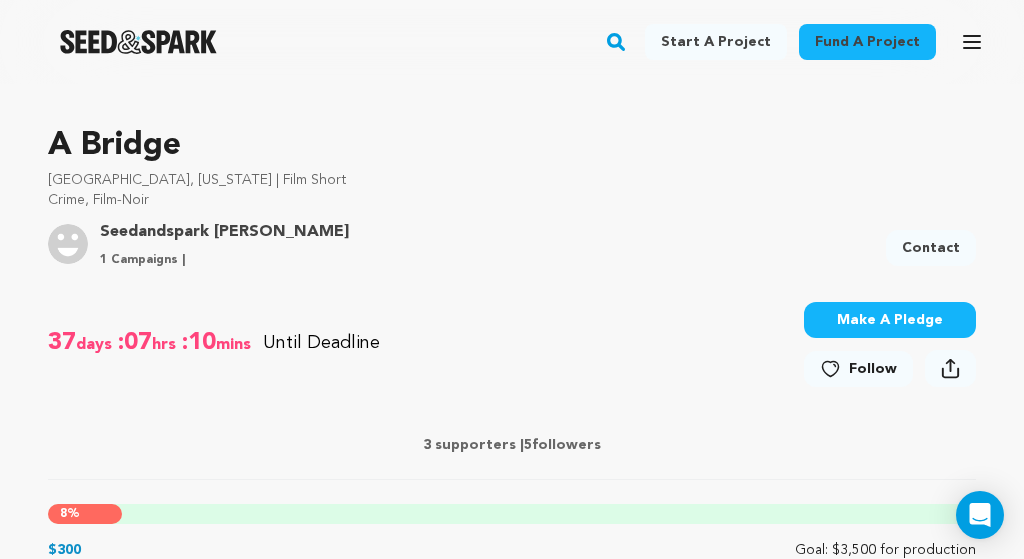 click on "Make A Pledge" at bounding box center (890, 320) 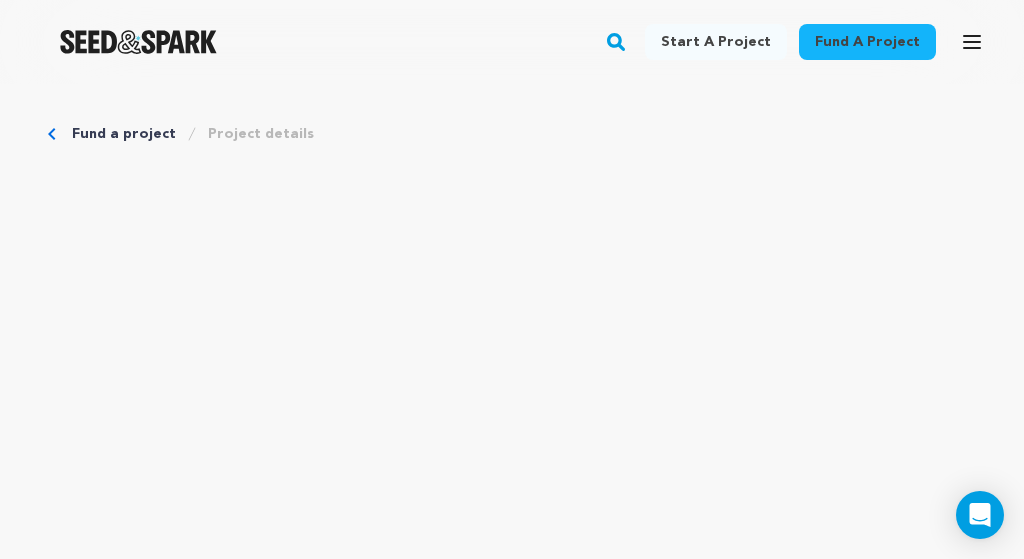 scroll, scrollTop: 0, scrollLeft: 0, axis: both 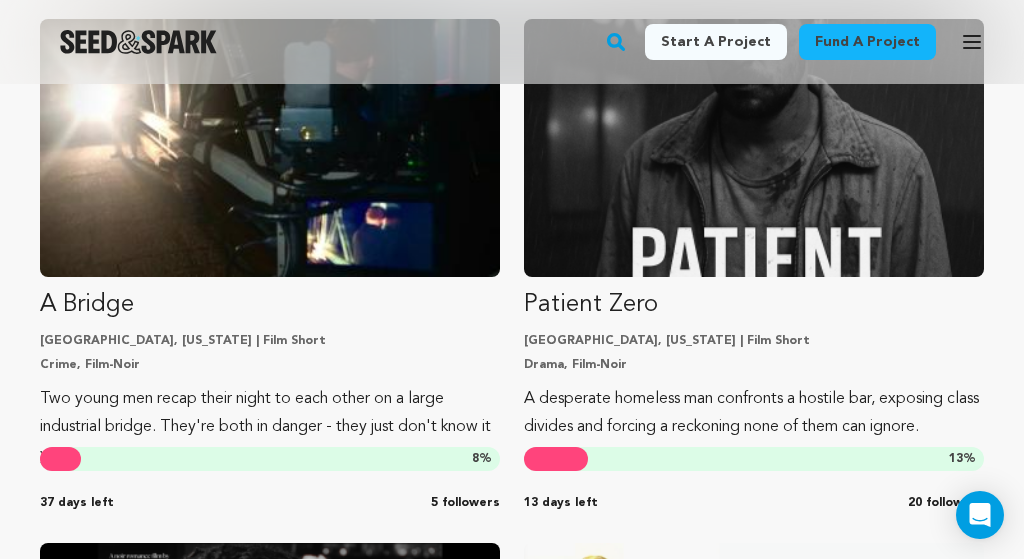 click 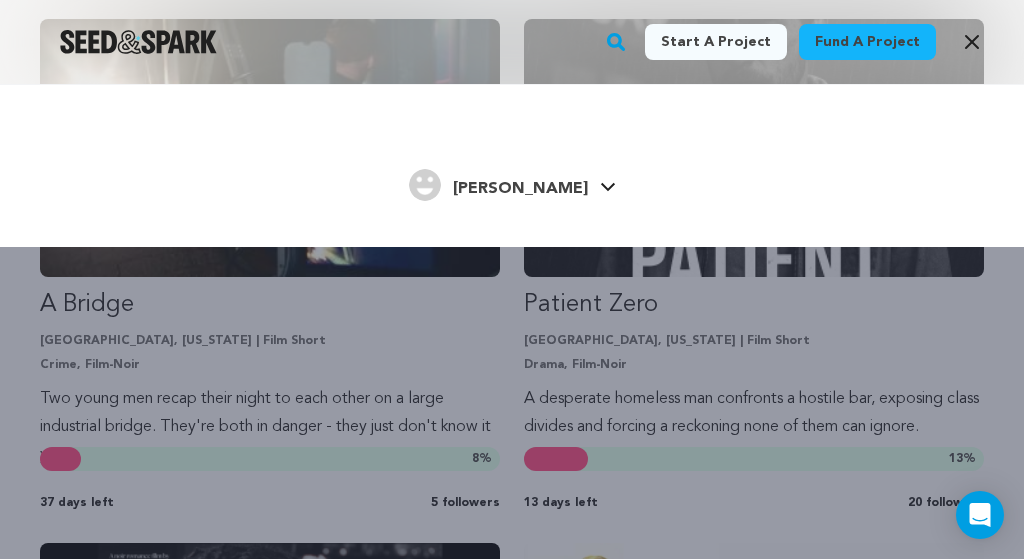 click 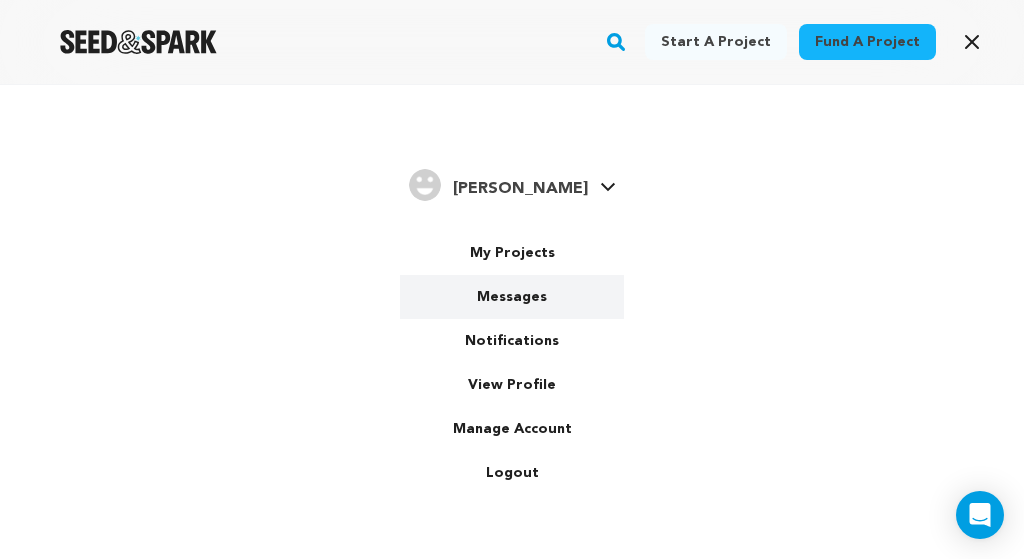 click on "Messages" at bounding box center (512, 297) 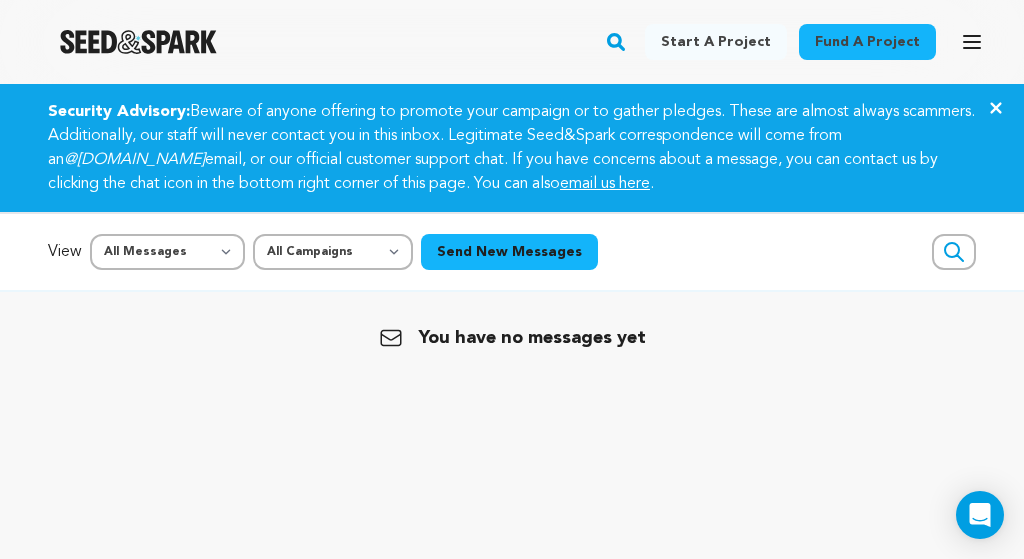 scroll, scrollTop: 0, scrollLeft: 0, axis: both 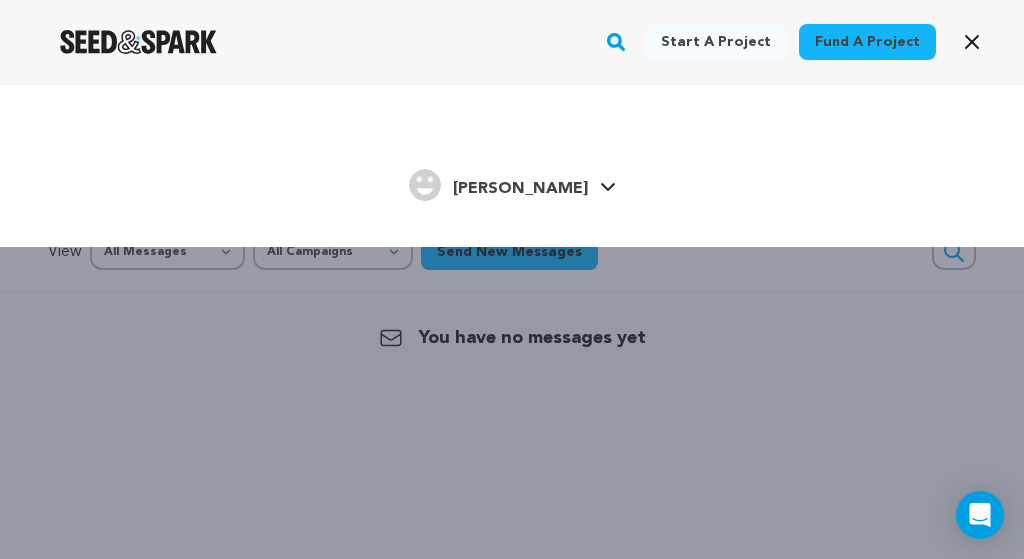 click on "[PERSON_NAME]" at bounding box center (512, 183) 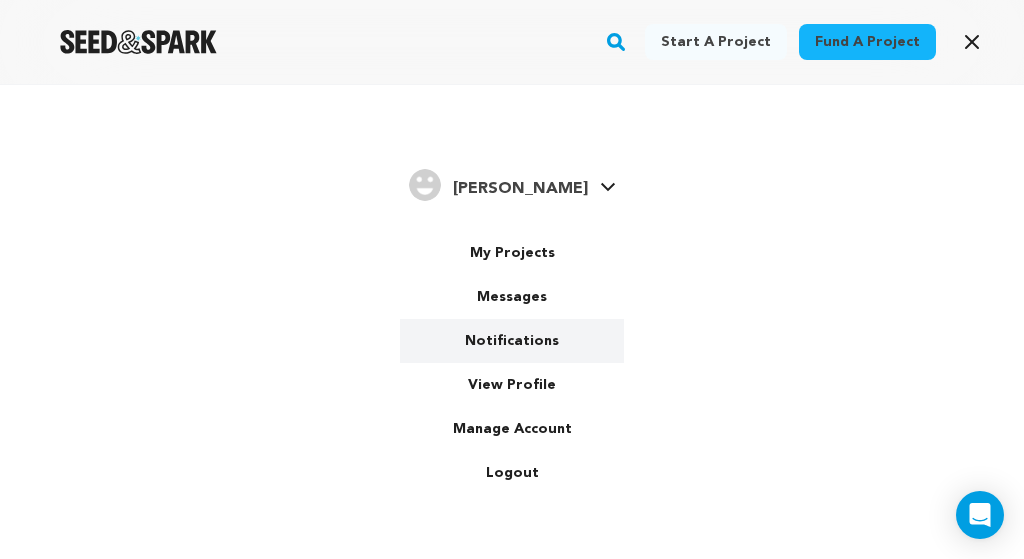 click on "Notifications" at bounding box center [512, 341] 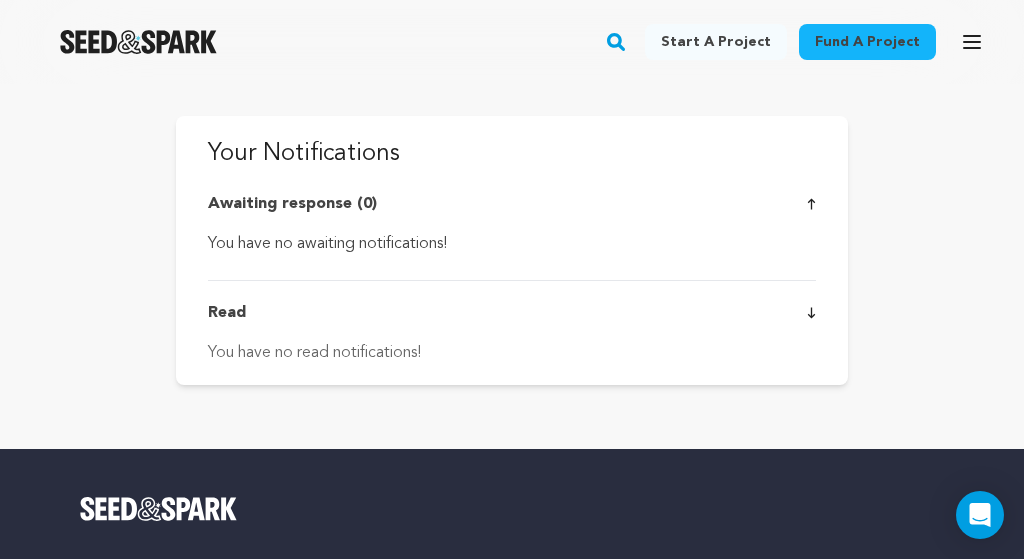 scroll, scrollTop: 0, scrollLeft: 0, axis: both 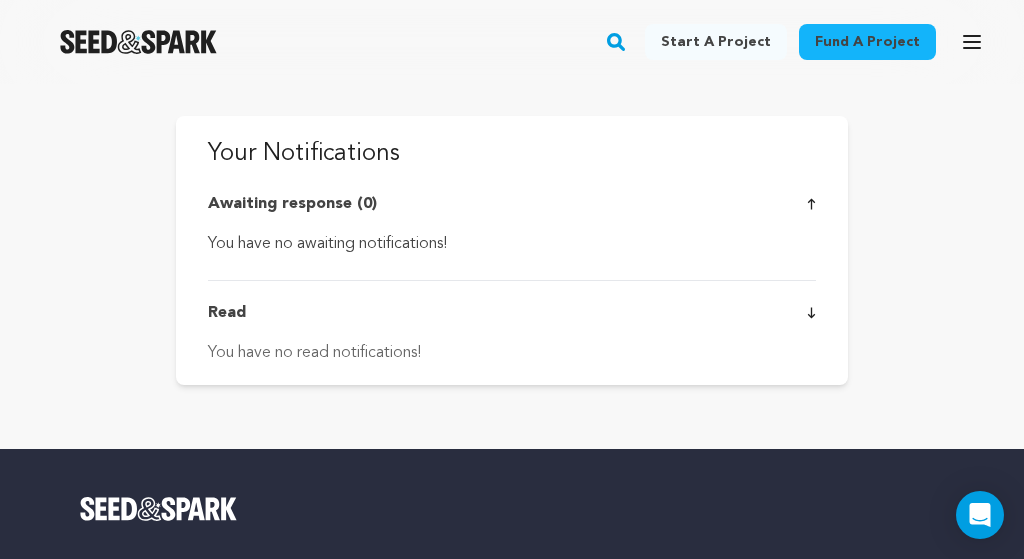 click 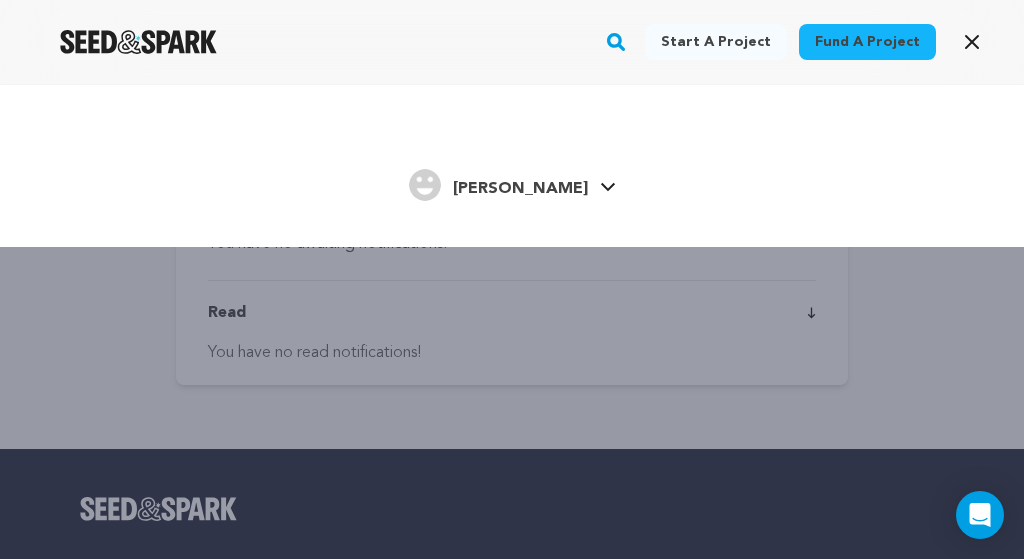 click on "[PERSON_NAME]" at bounding box center (512, 183) 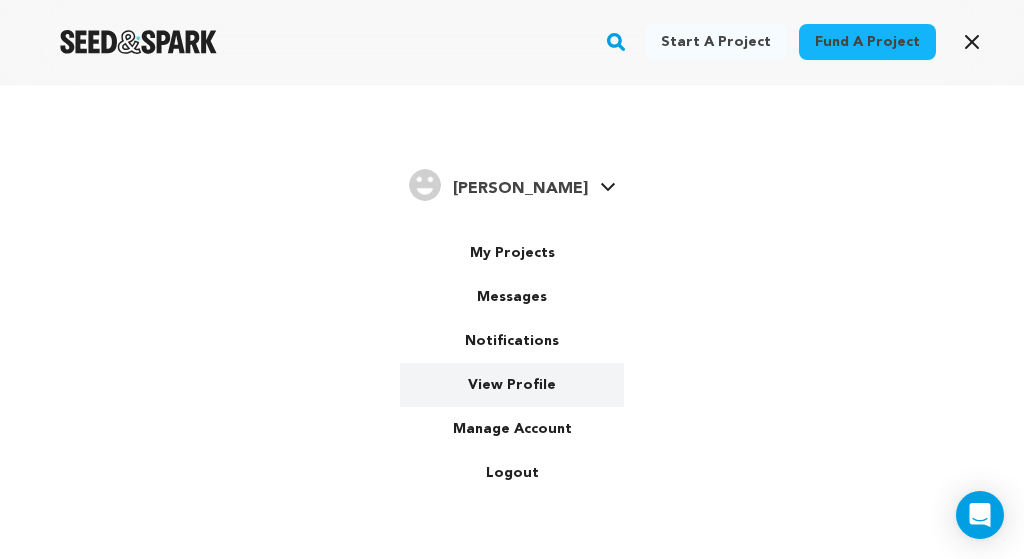 click on "View Profile" at bounding box center [512, 385] 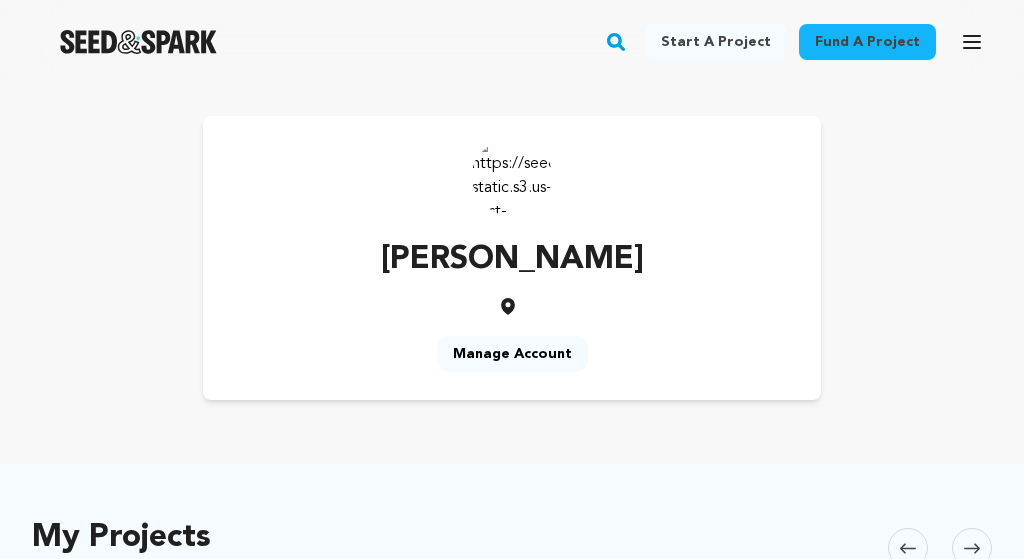 scroll, scrollTop: 0, scrollLeft: 0, axis: both 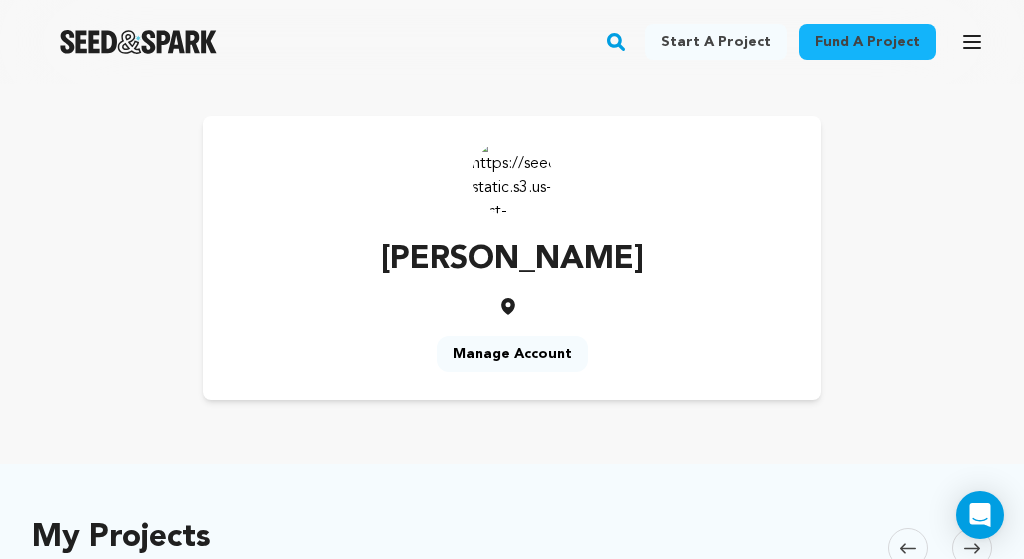 click on "Manage Account" at bounding box center [512, 354] 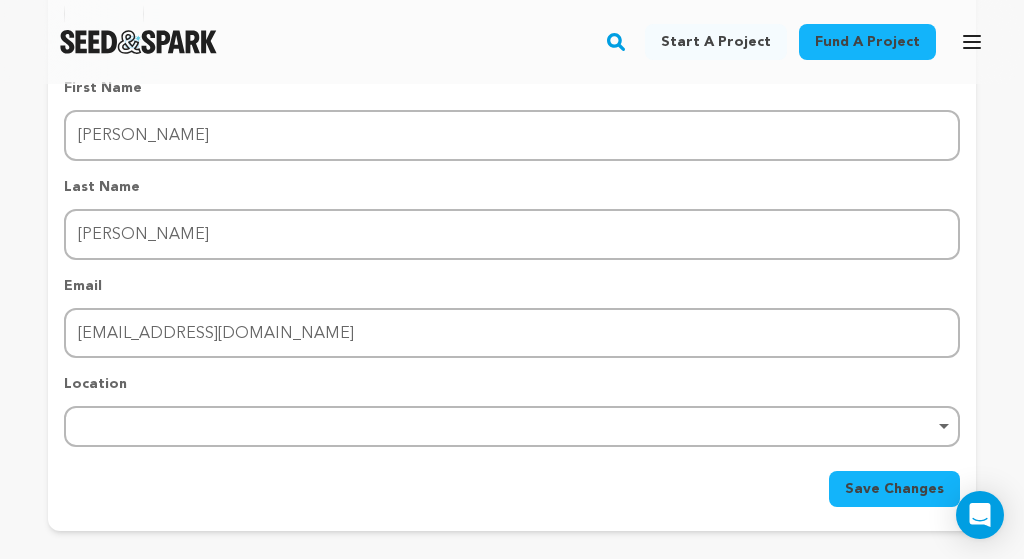 scroll, scrollTop: 358, scrollLeft: 0, axis: vertical 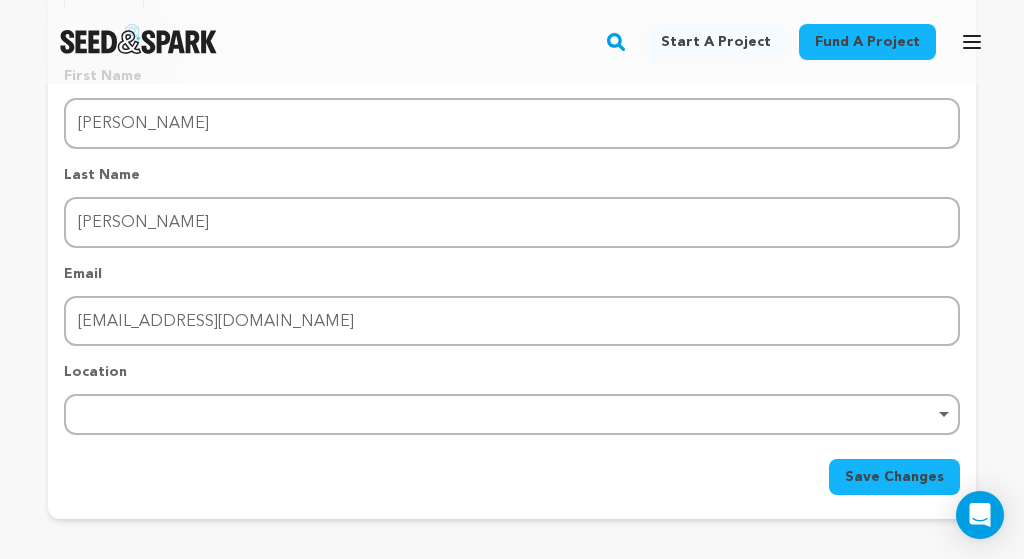 click on "Remove item" at bounding box center [512, 414] 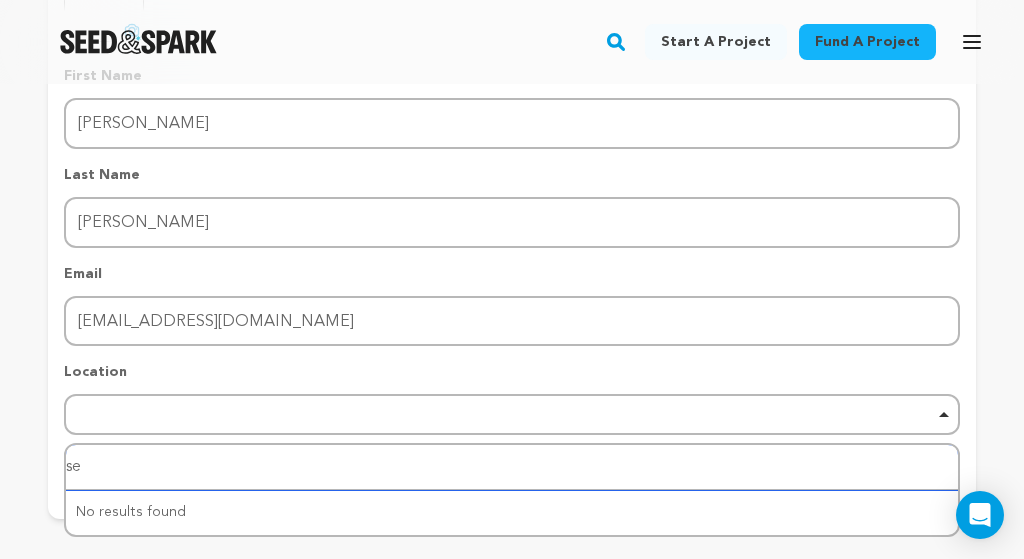 type on "sea" 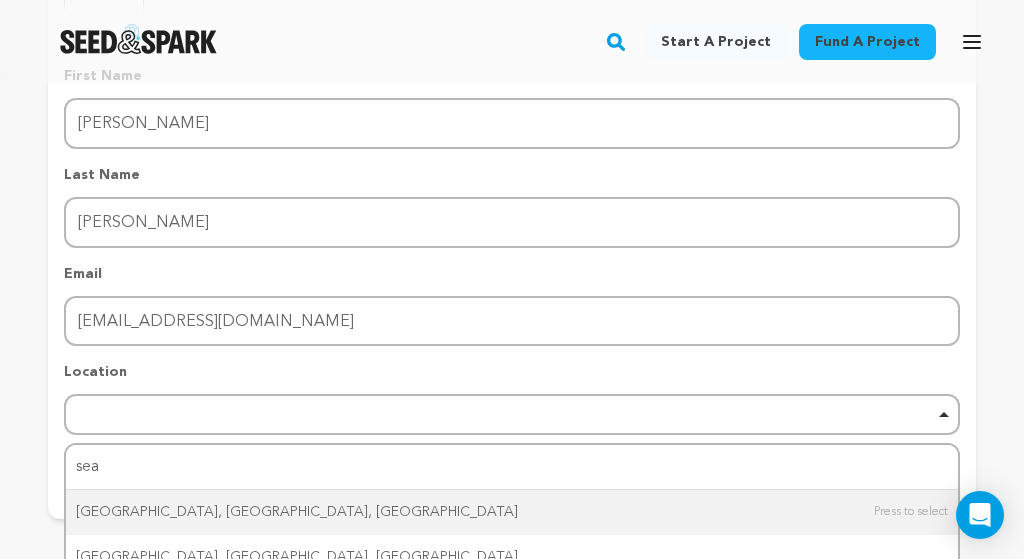 type 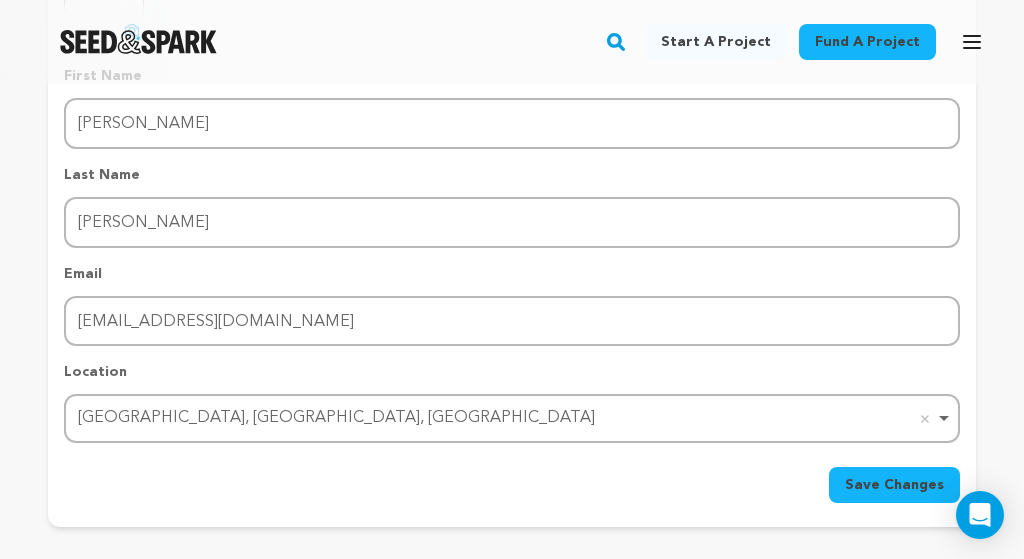 click on "Save Changes" at bounding box center (894, 485) 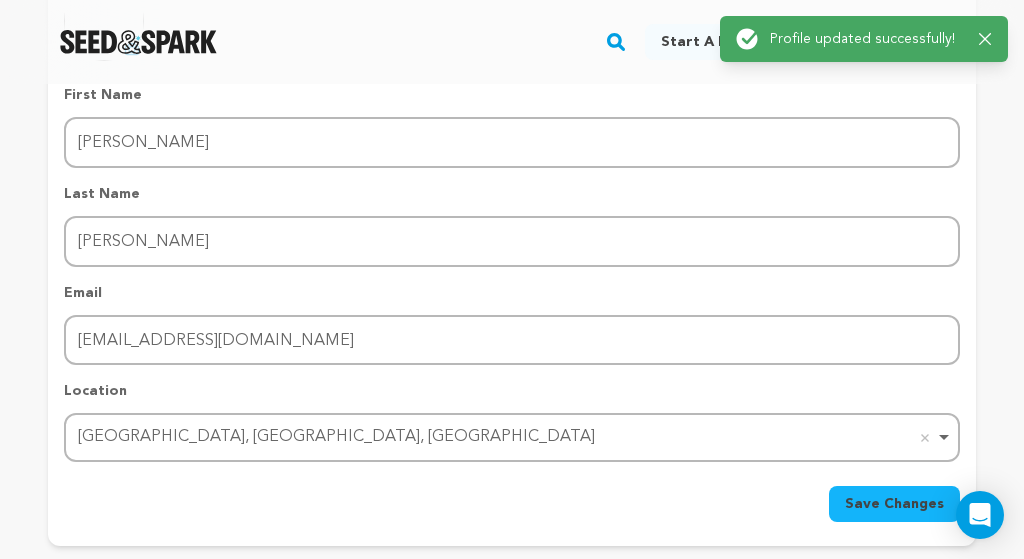 scroll, scrollTop: 330, scrollLeft: 0, axis: vertical 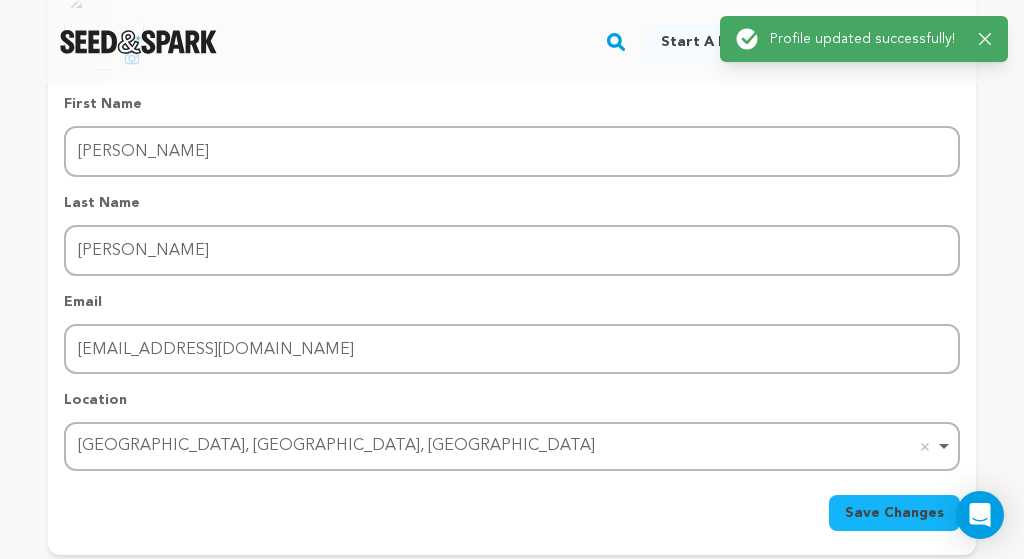 click 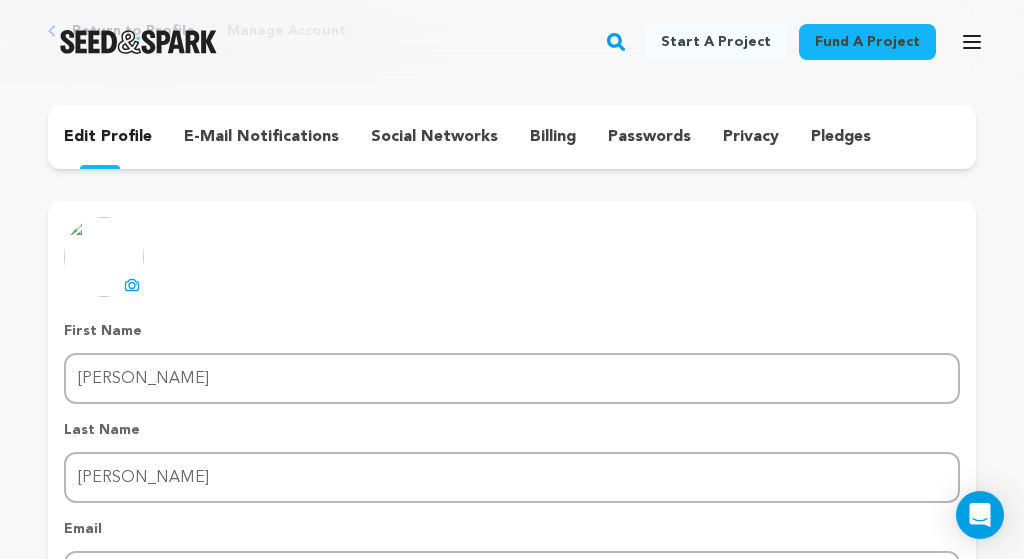 scroll, scrollTop: 101, scrollLeft: 0, axis: vertical 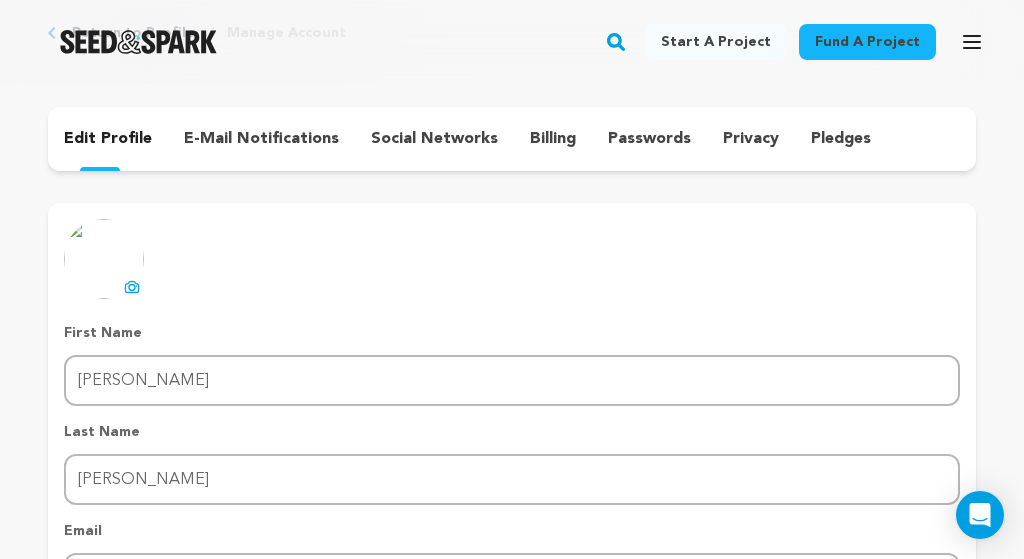 click 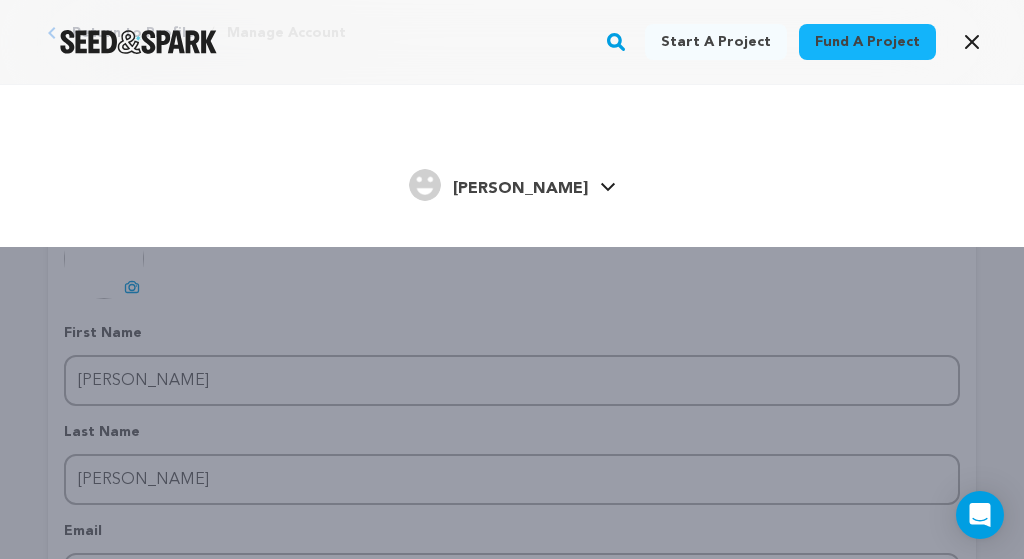 click on "[PERSON_NAME]" at bounding box center (520, 189) 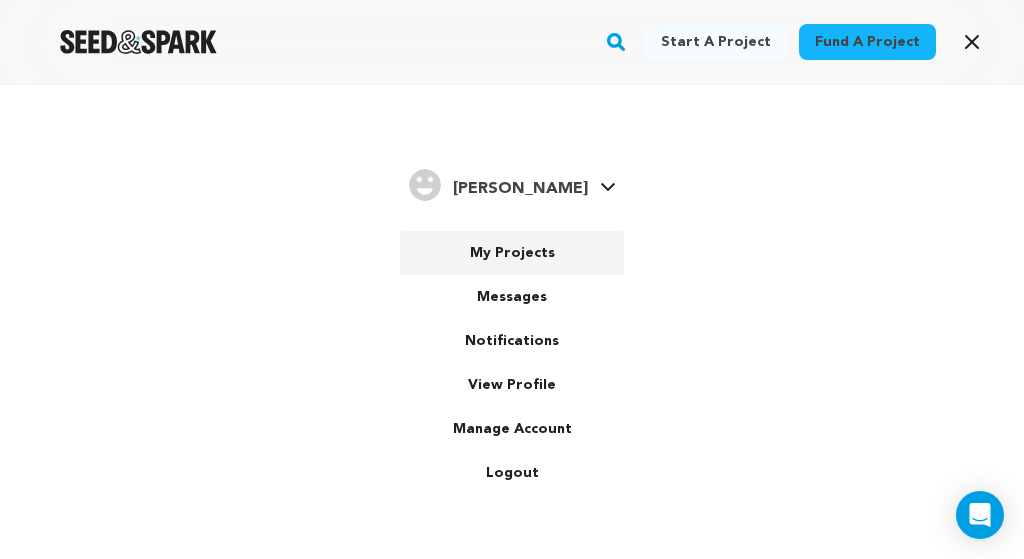click on "My Projects" at bounding box center [512, 253] 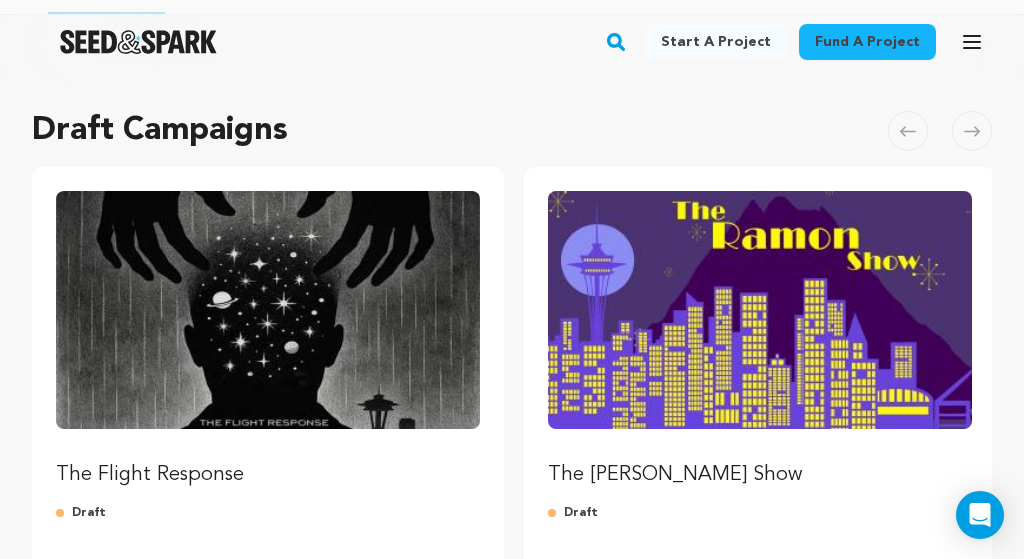 scroll, scrollTop: 134, scrollLeft: 0, axis: vertical 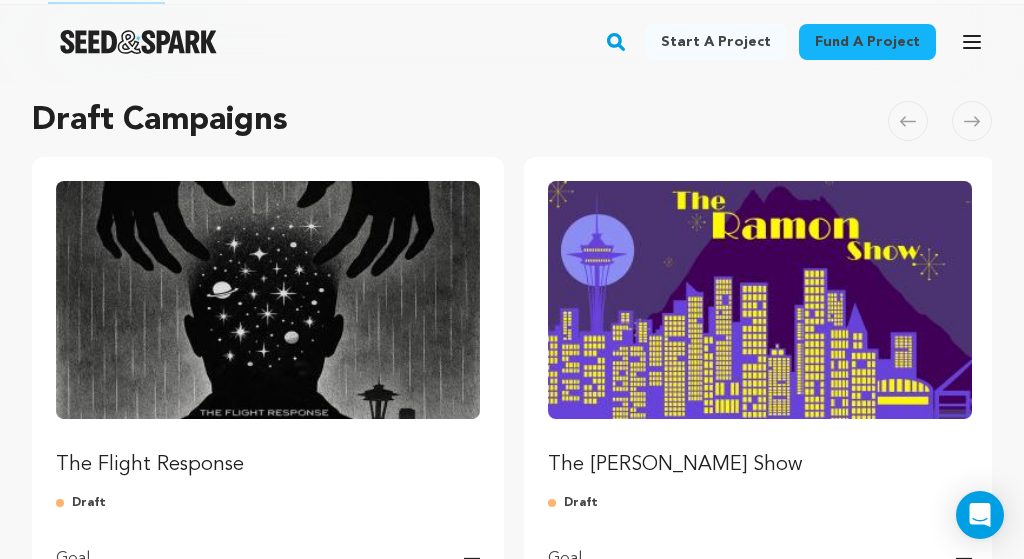 click at bounding box center (268, 300) 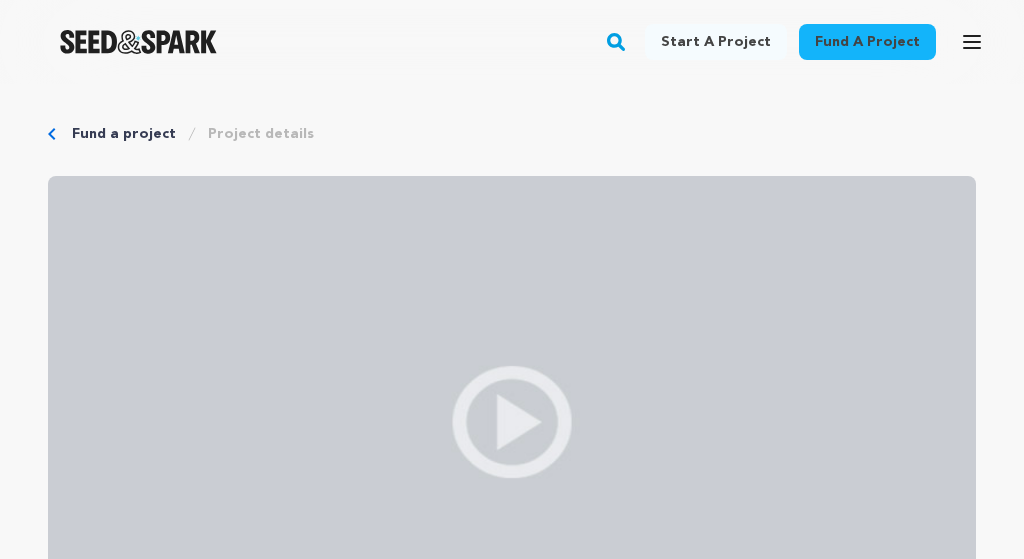 scroll, scrollTop: 0, scrollLeft: 0, axis: both 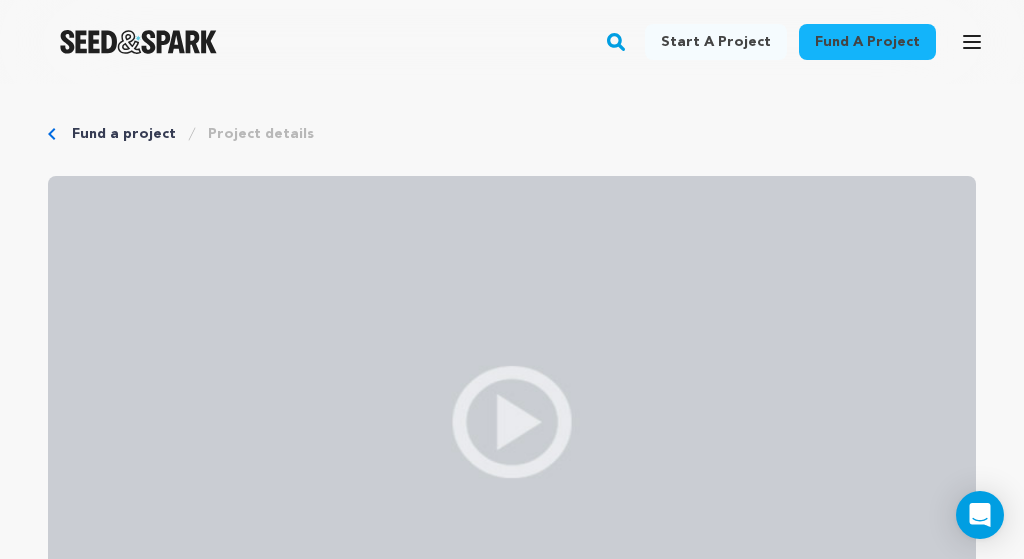 click at bounding box center (512, 422) 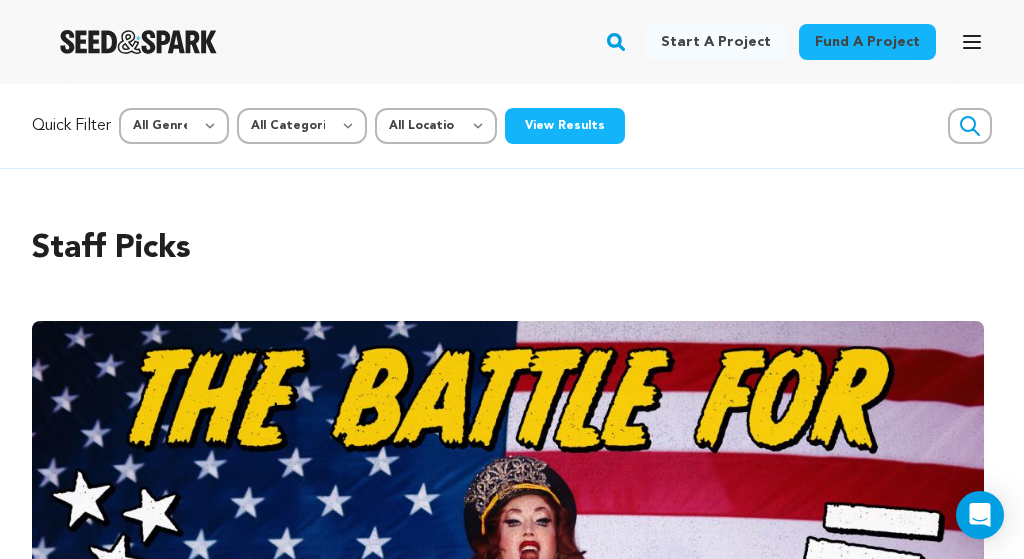scroll, scrollTop: 0, scrollLeft: 0, axis: both 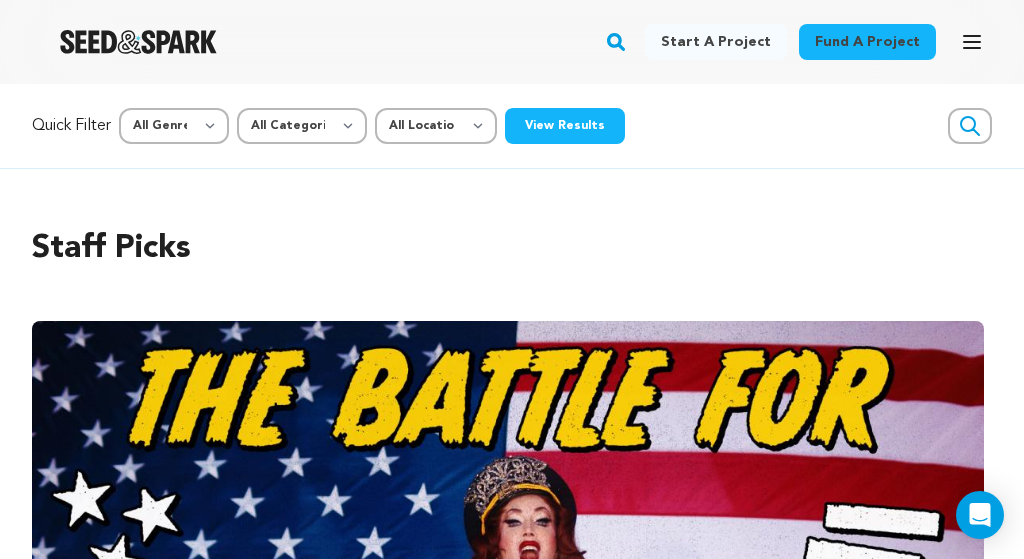 click 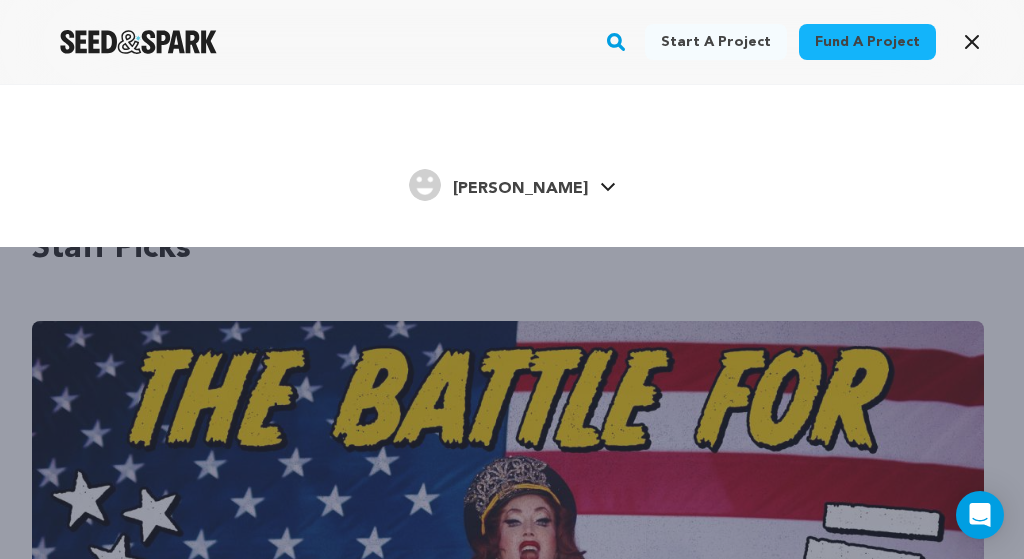 click on "[PERSON_NAME]" at bounding box center (520, 189) 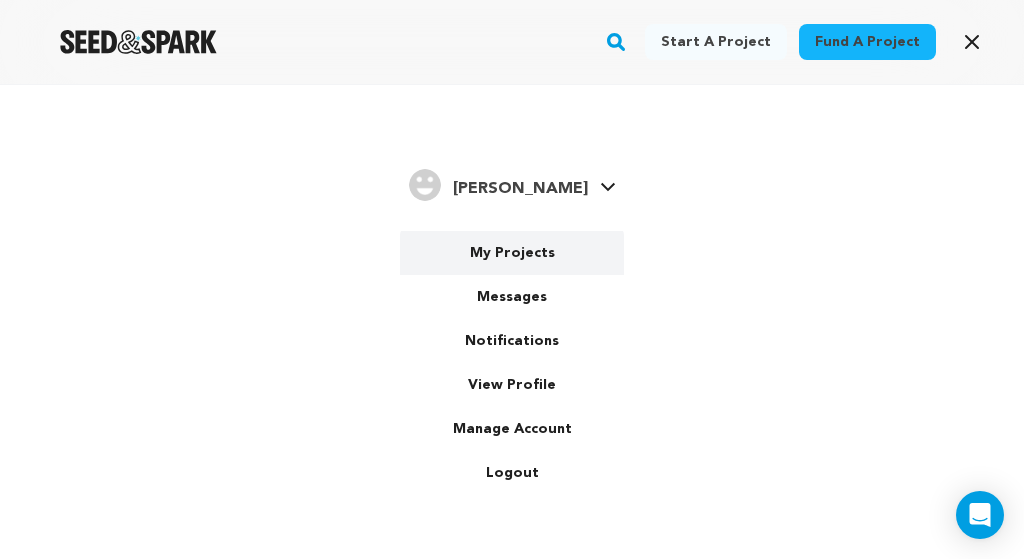 click on "My Projects" at bounding box center (512, 253) 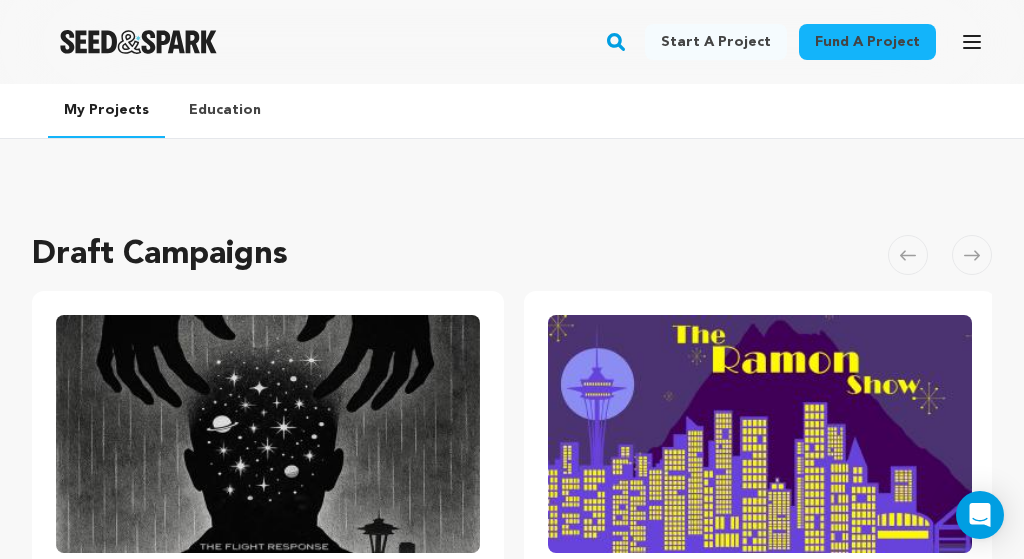 scroll, scrollTop: 0, scrollLeft: 0, axis: both 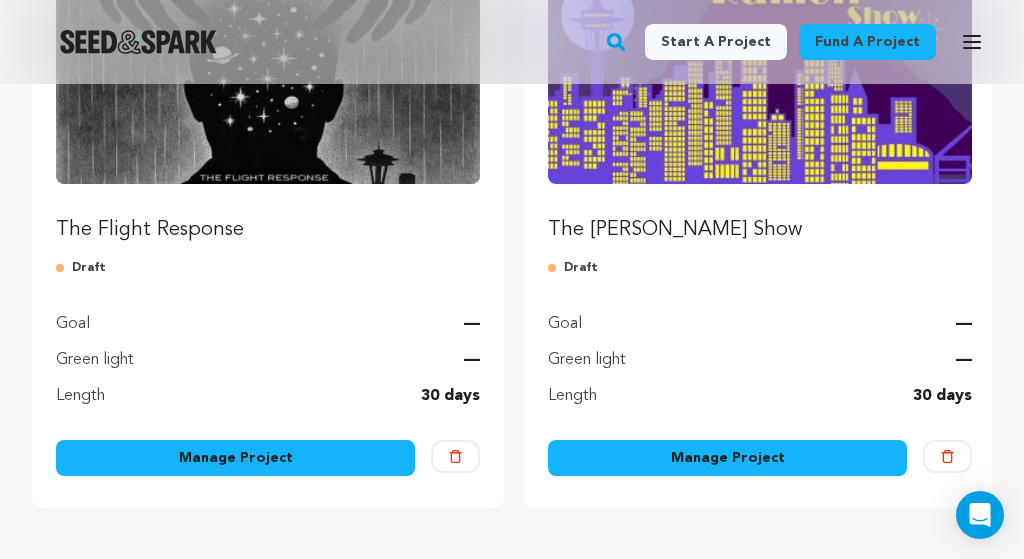 click on "Manage Project" at bounding box center [235, 458] 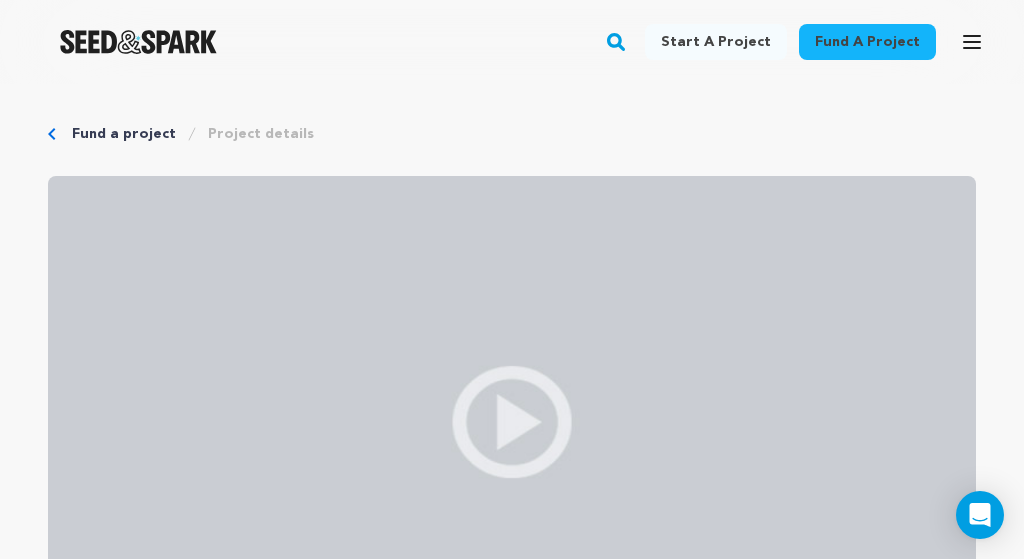 scroll, scrollTop: 0, scrollLeft: 0, axis: both 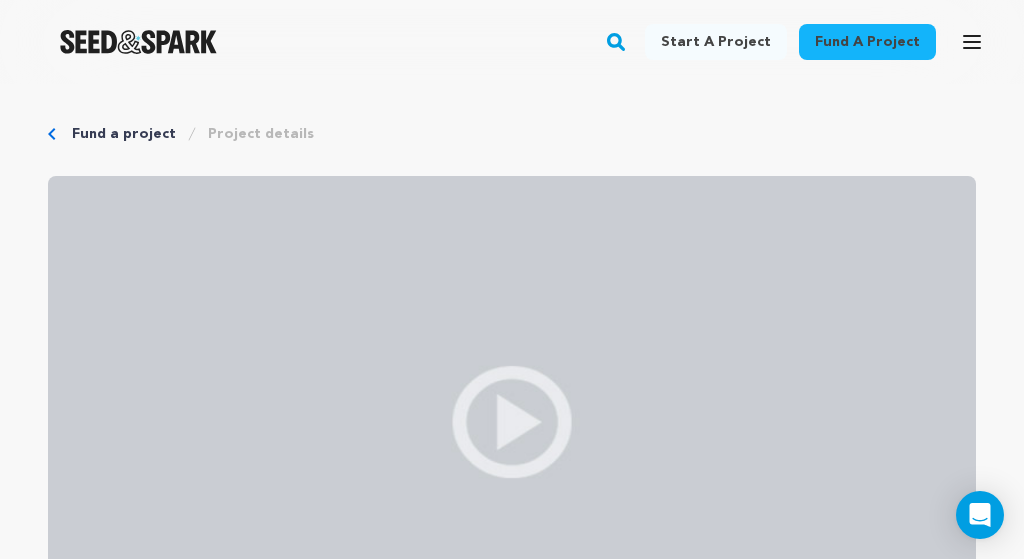 click 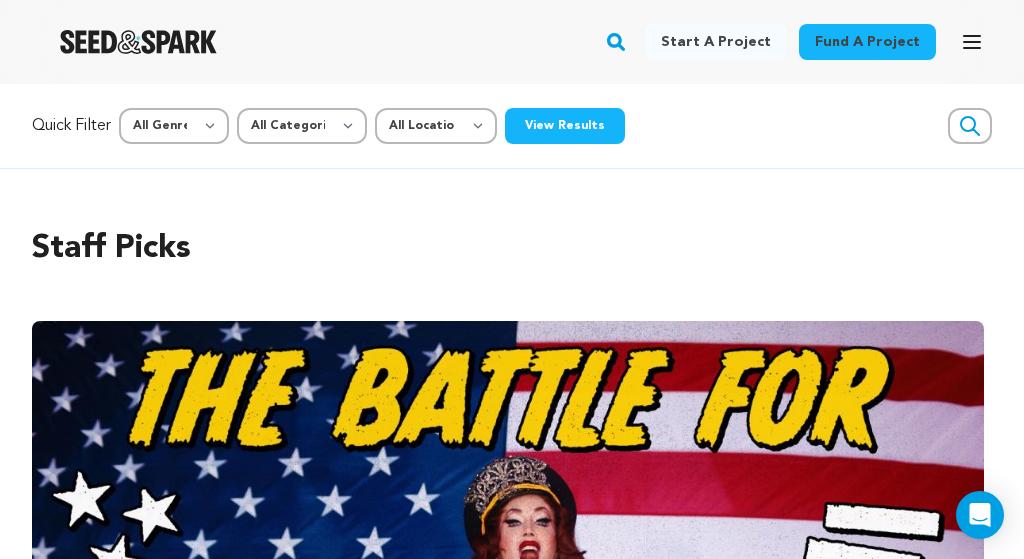 scroll, scrollTop: 0, scrollLeft: 0, axis: both 